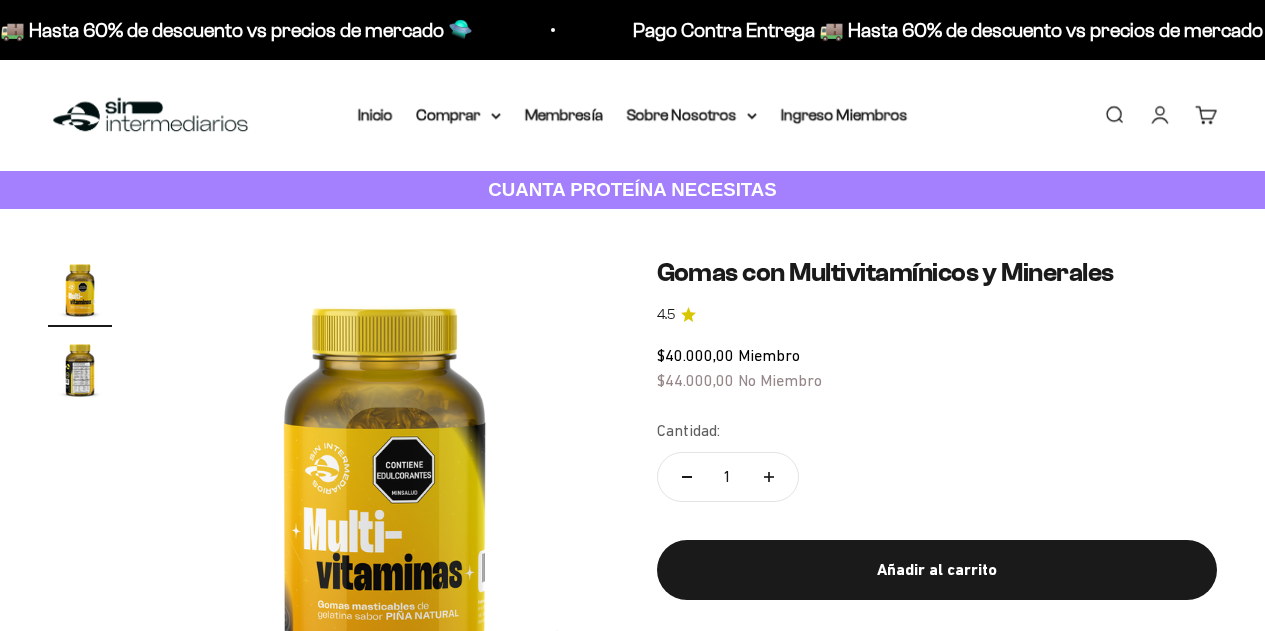 scroll, scrollTop: 0, scrollLeft: 0, axis: both 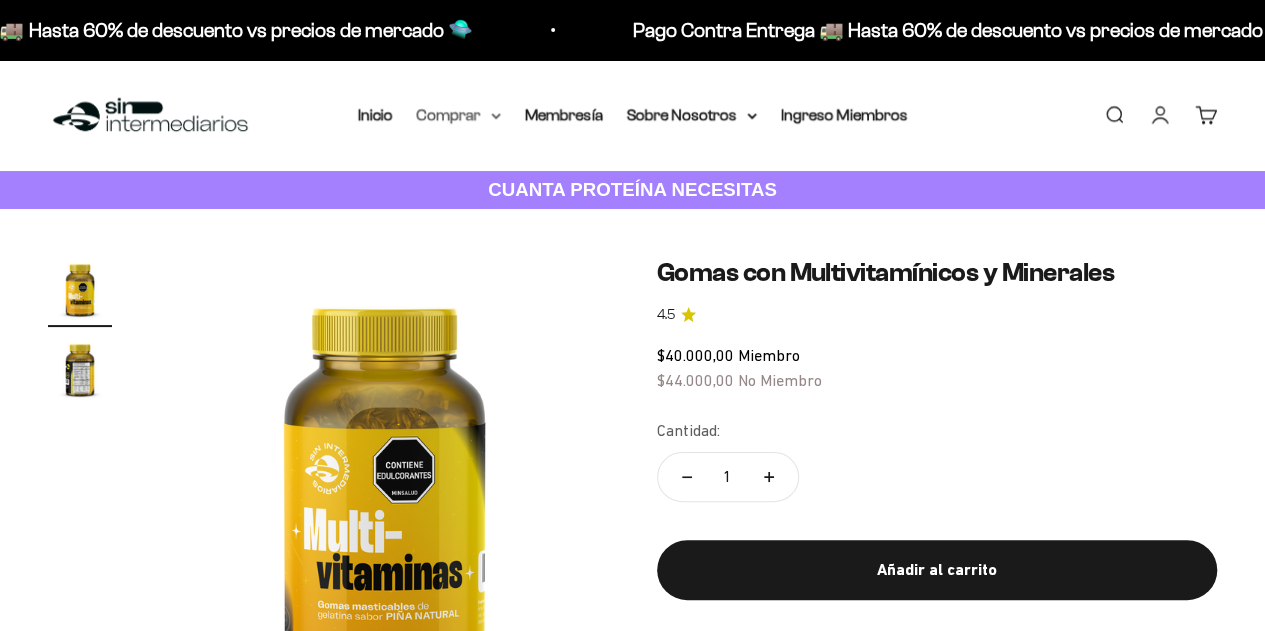 click 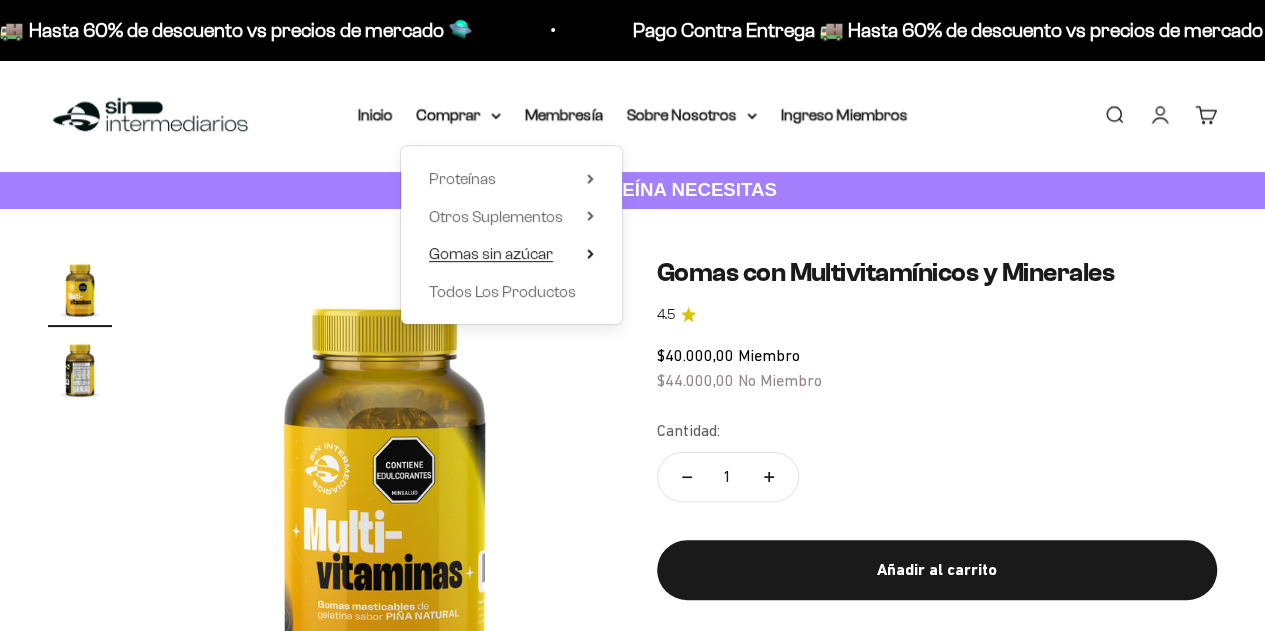 click on "Gomas sin azúcar" at bounding box center [491, 253] 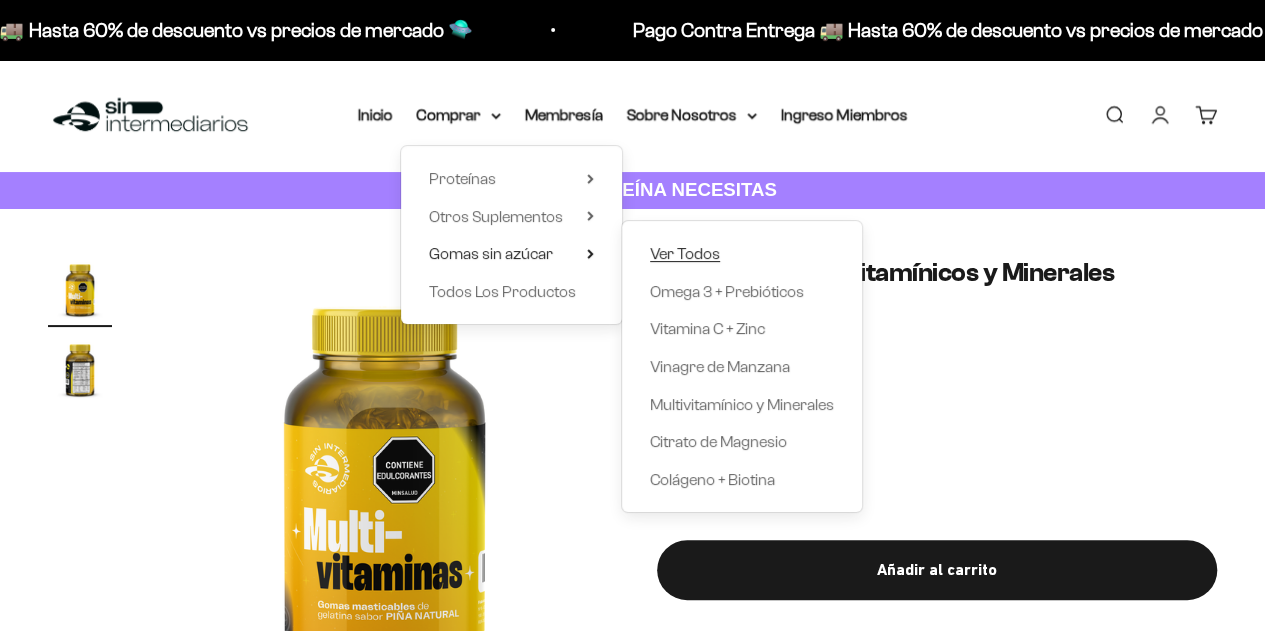click on "Ver Todos" at bounding box center (685, 253) 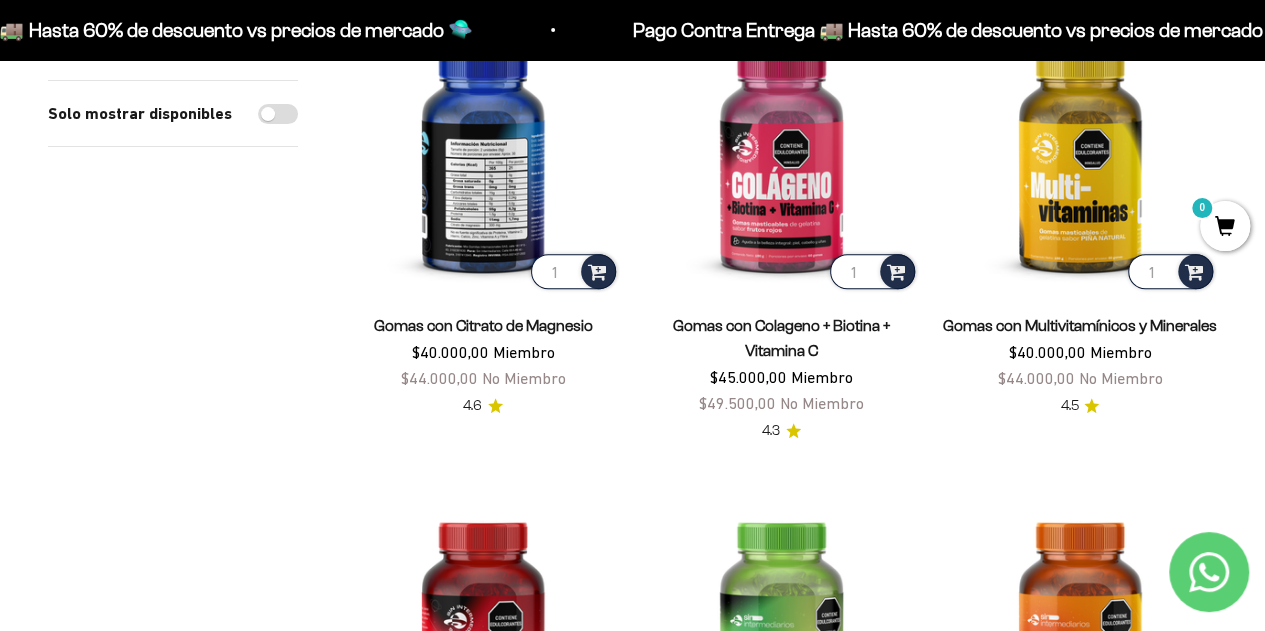 scroll, scrollTop: 200, scrollLeft: 0, axis: vertical 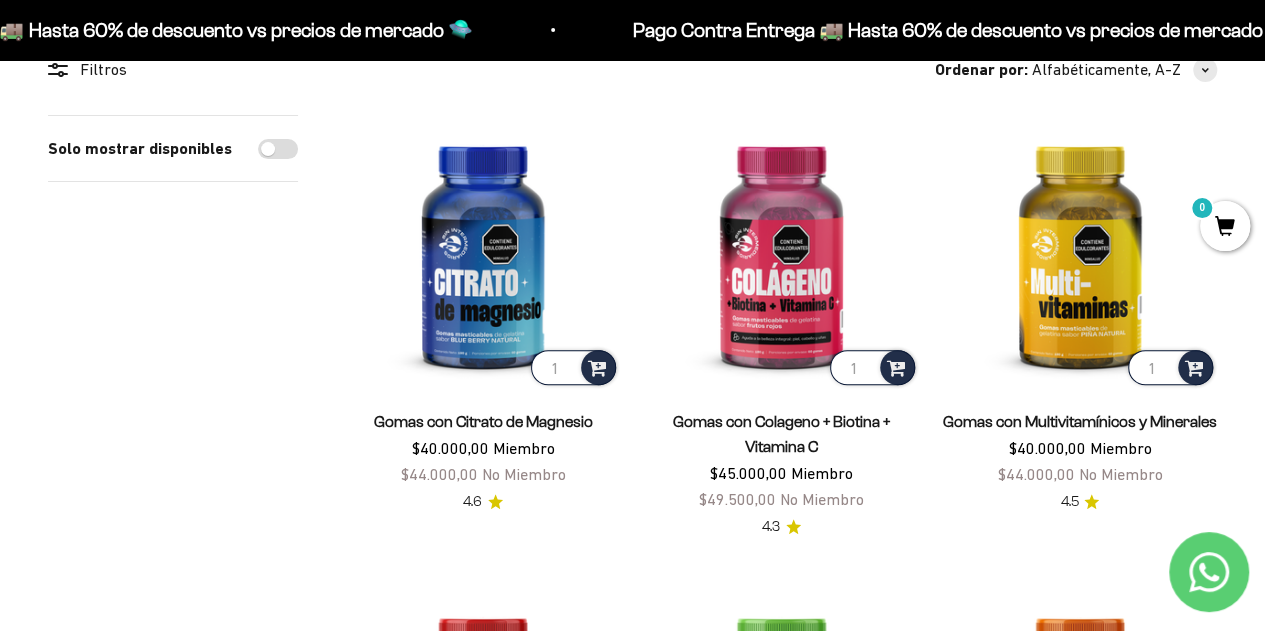 drag, startPoint x: 1076, startPoint y: 443, endPoint x: 1060, endPoint y: 526, distance: 84.5281 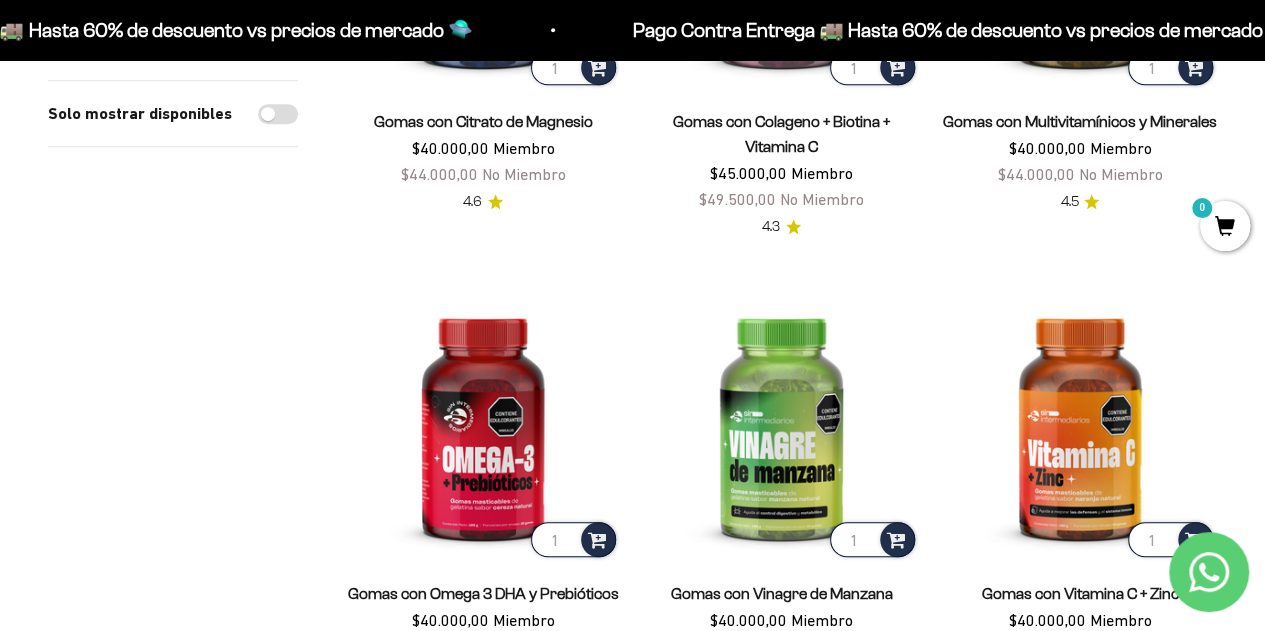 drag, startPoint x: 742, startPoint y: 581, endPoint x: 733, endPoint y: 591, distance: 13.453624 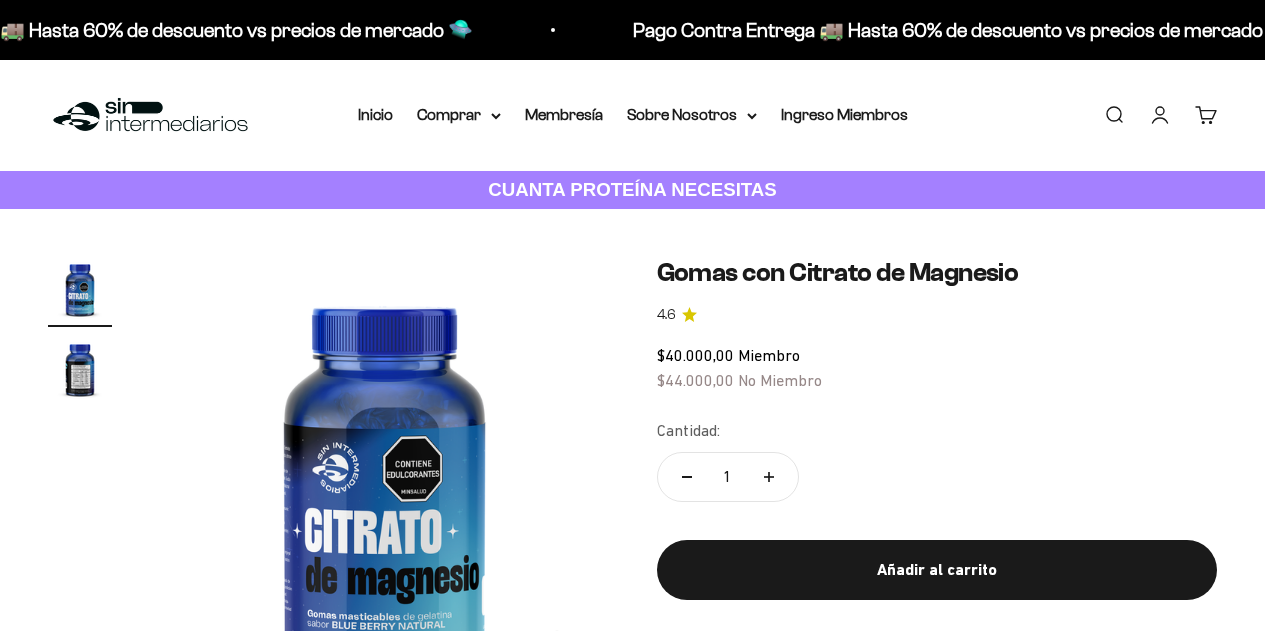 scroll, scrollTop: 87, scrollLeft: 0, axis: vertical 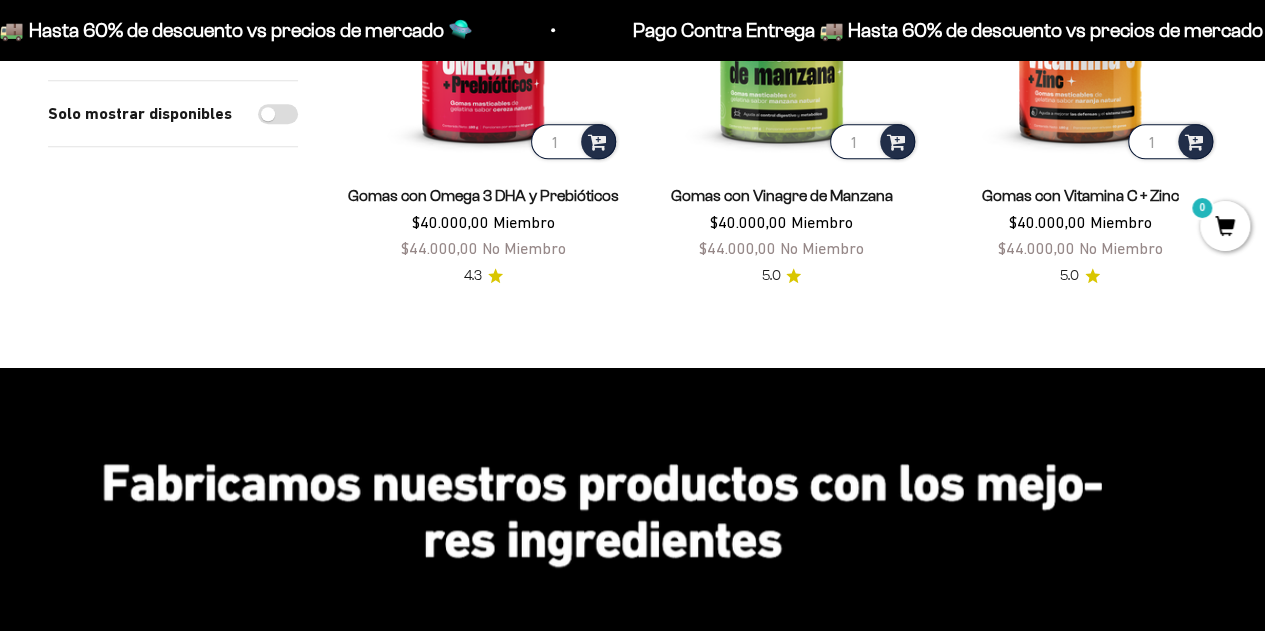 click on "Gomas con Vitamina C + Zinc" at bounding box center (1079, 195) 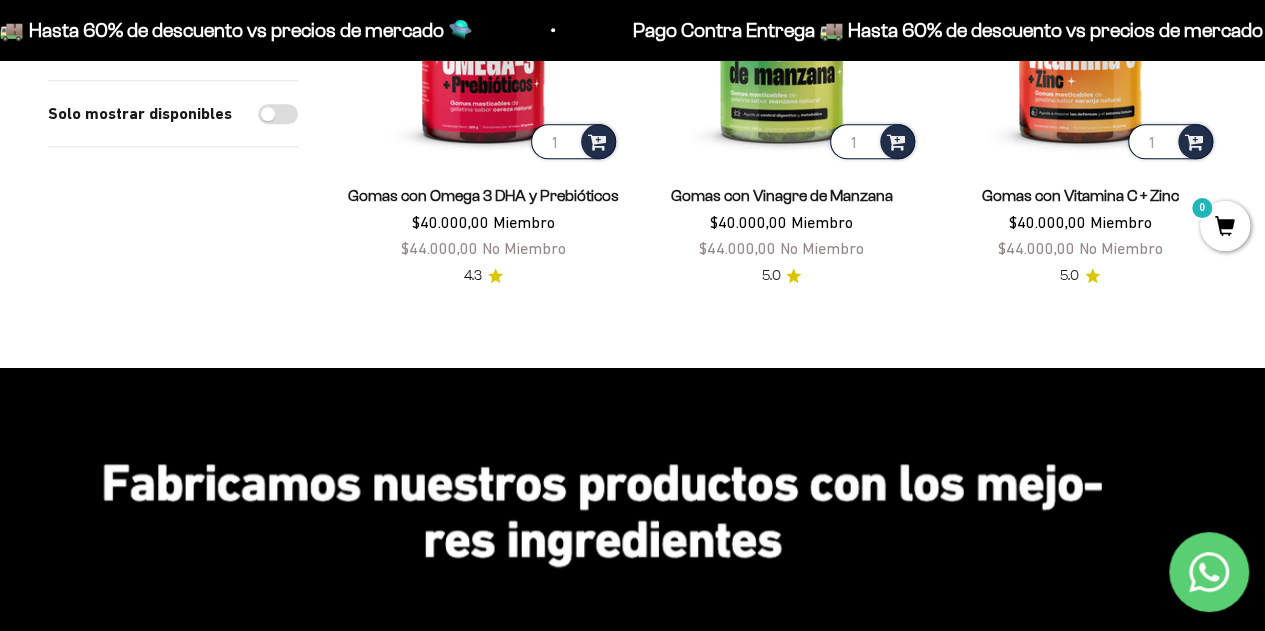 click on "Gomas con Vitamina C + Zinc" at bounding box center (1079, 195) 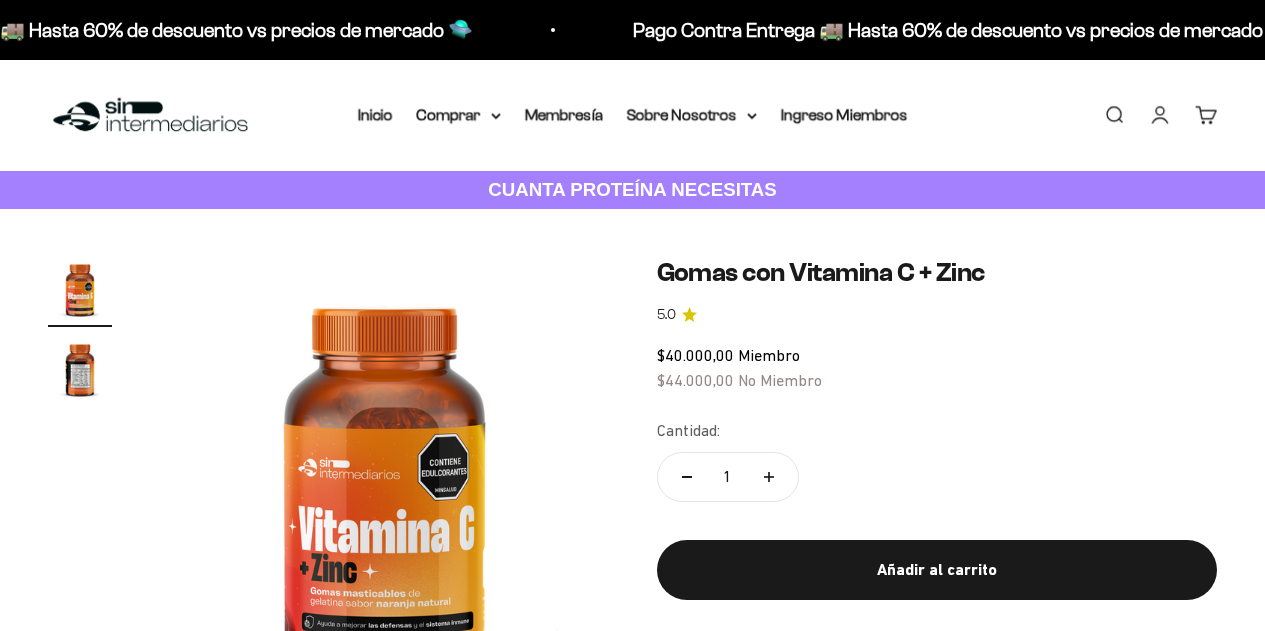 scroll, scrollTop: 0, scrollLeft: 0, axis: both 